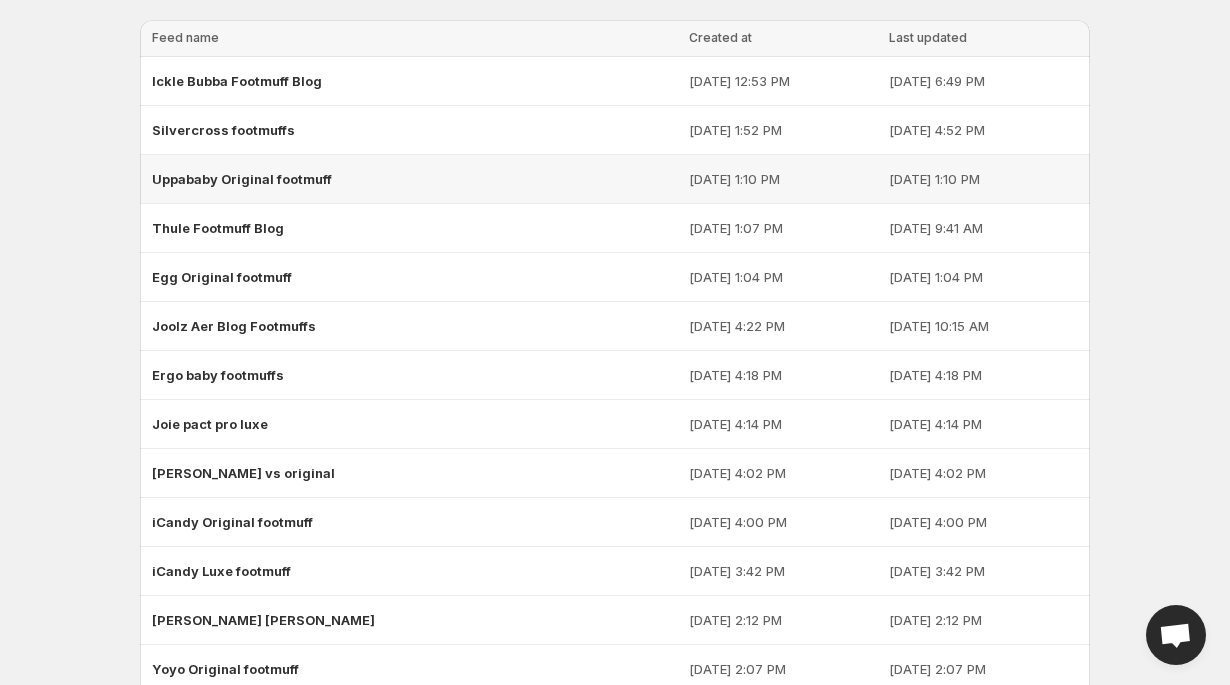 scroll, scrollTop: 134, scrollLeft: 0, axis: vertical 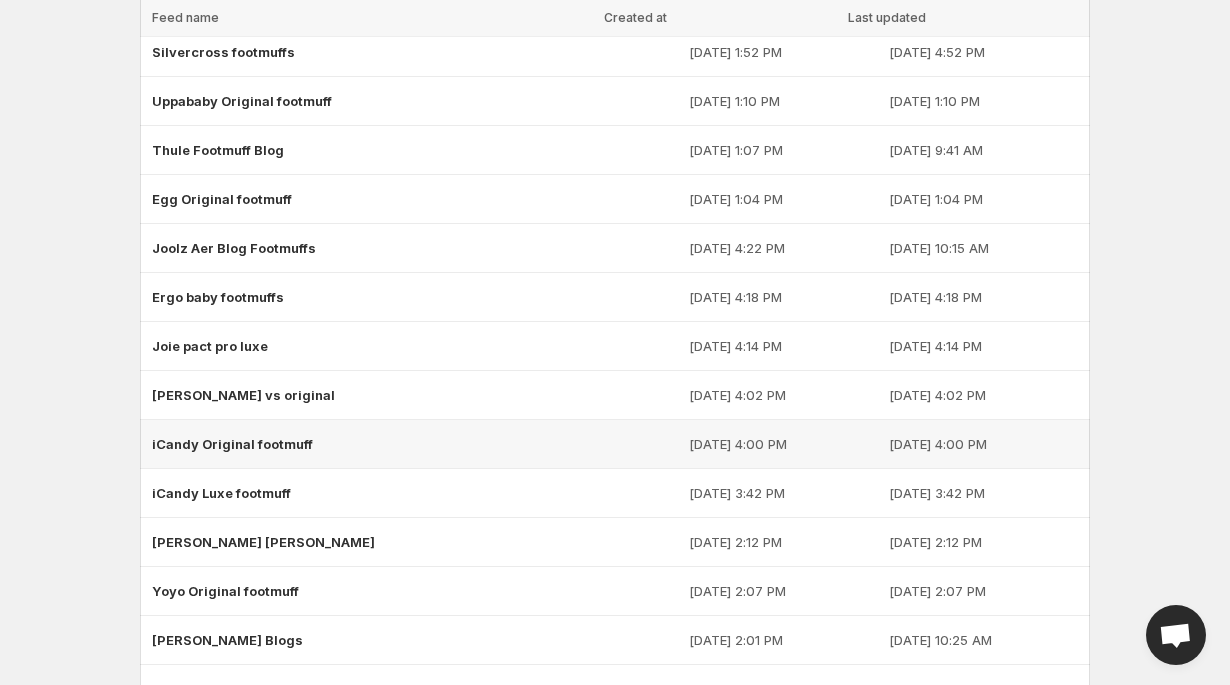 click on "iCandy Original footmuff" at bounding box center [232, 444] 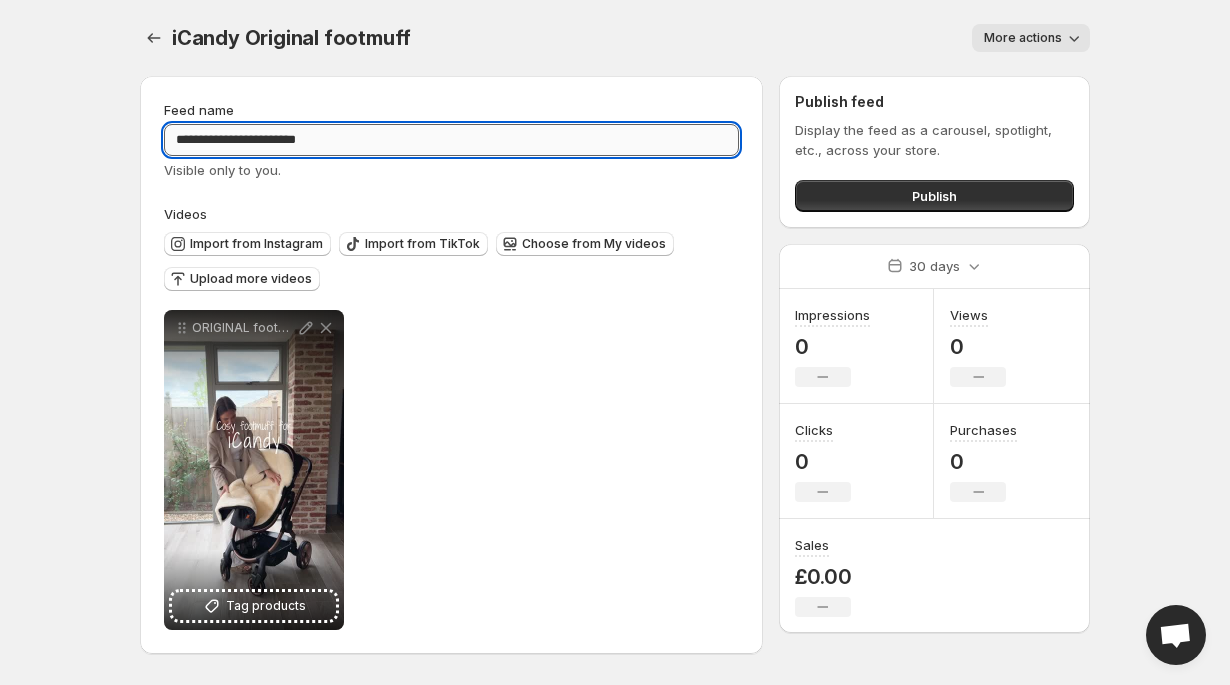 click on "**********" at bounding box center (451, 140) 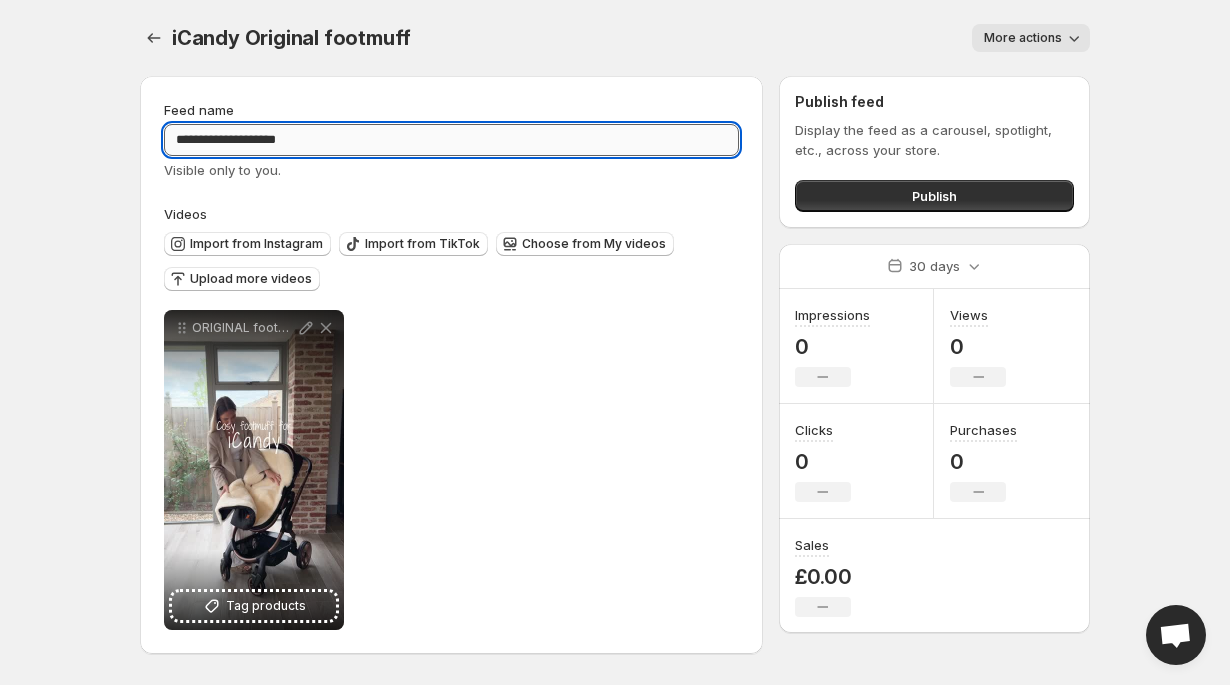 click on "**********" at bounding box center (451, 140) 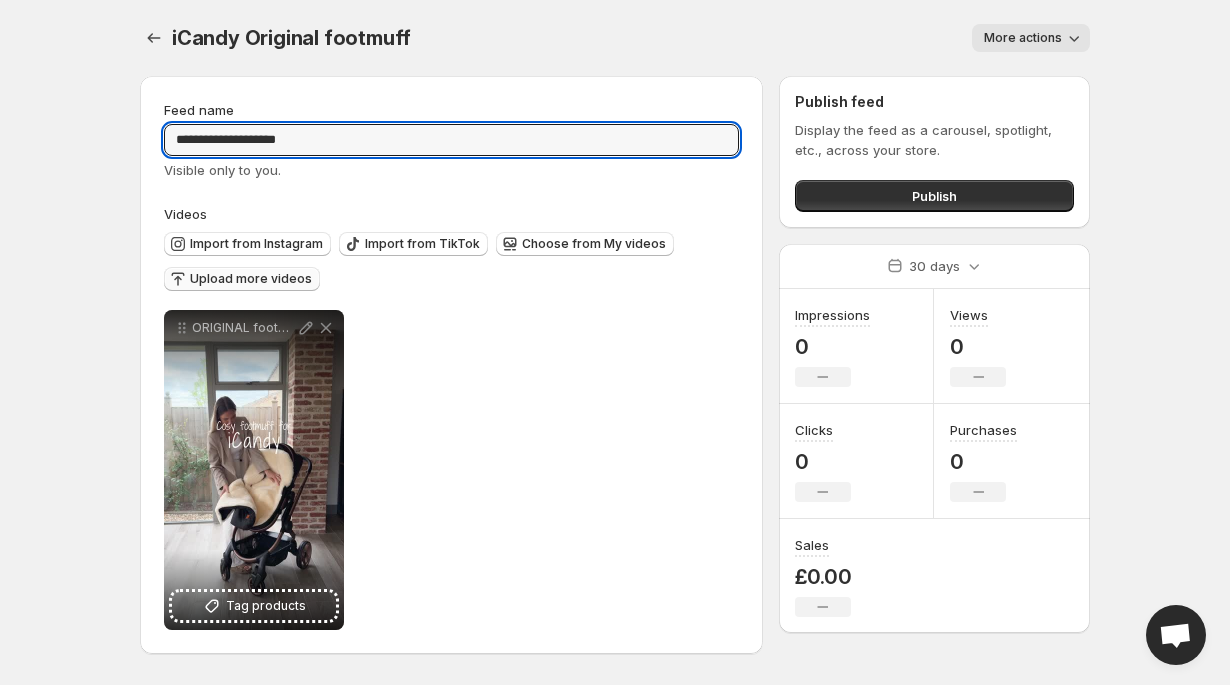 type on "**********" 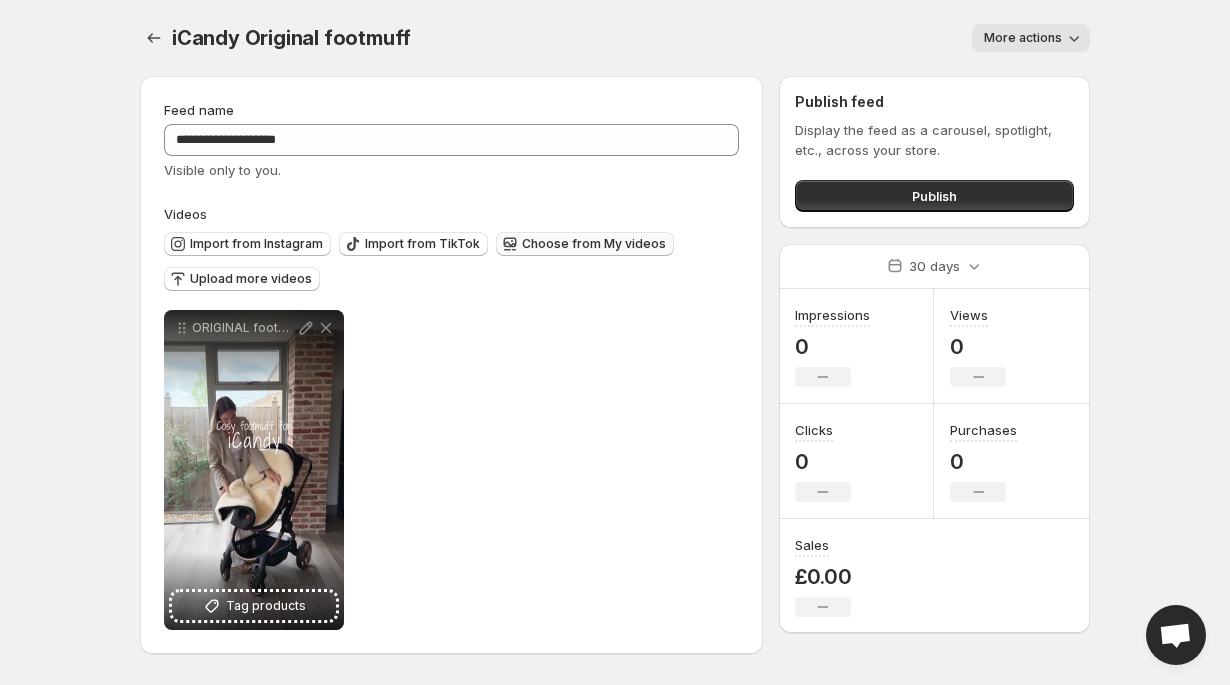 click on "Choose from My videos" at bounding box center (594, 244) 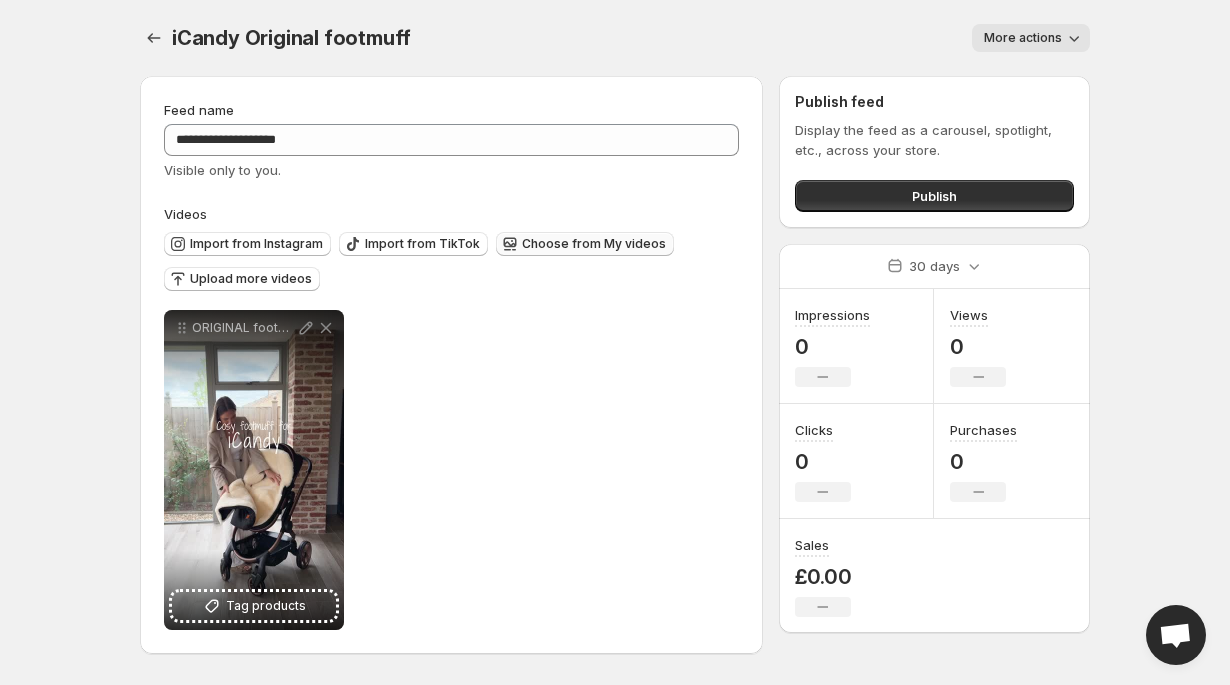 click on "Choose from My videos" at bounding box center [594, 244] 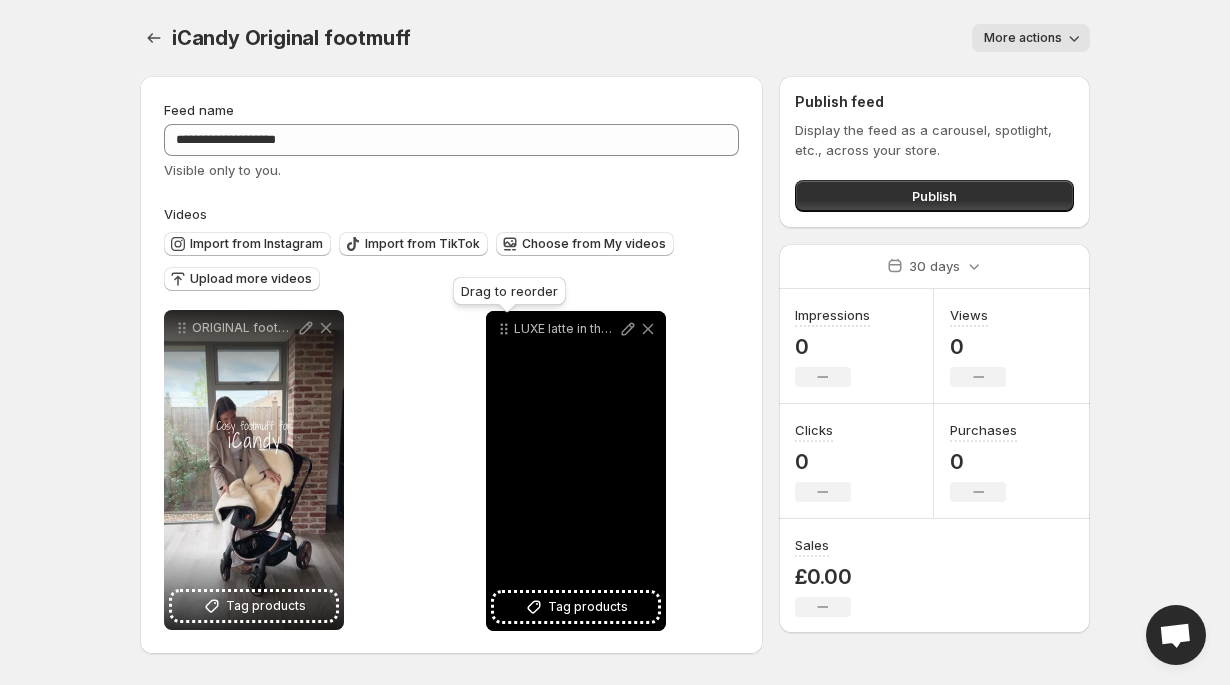 drag, startPoint x: 189, startPoint y: 332, endPoint x: 446, endPoint y: 326, distance: 257.07004 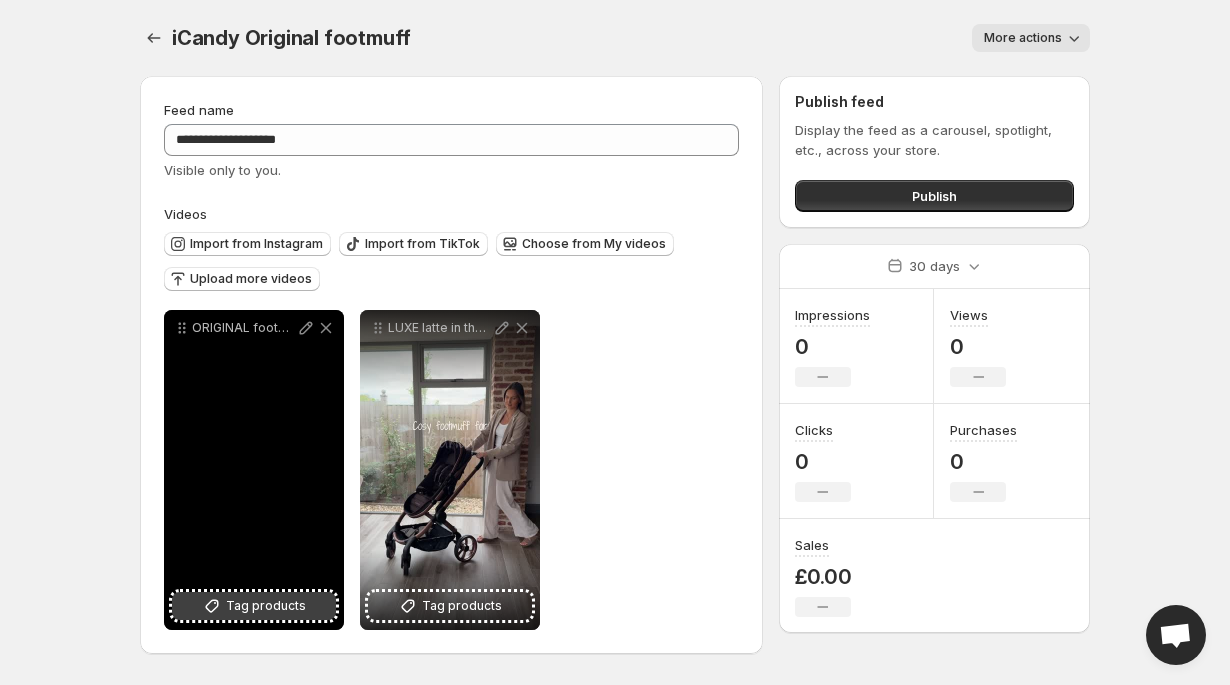 click 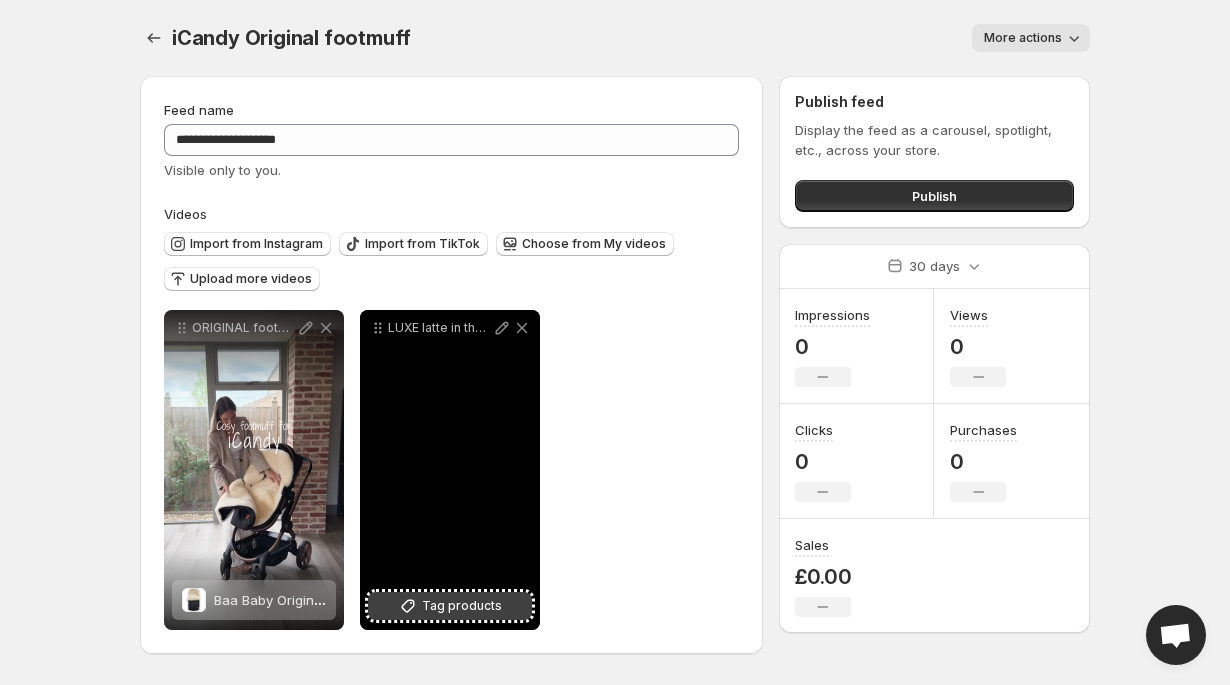 click on "Tag products" at bounding box center [462, 606] 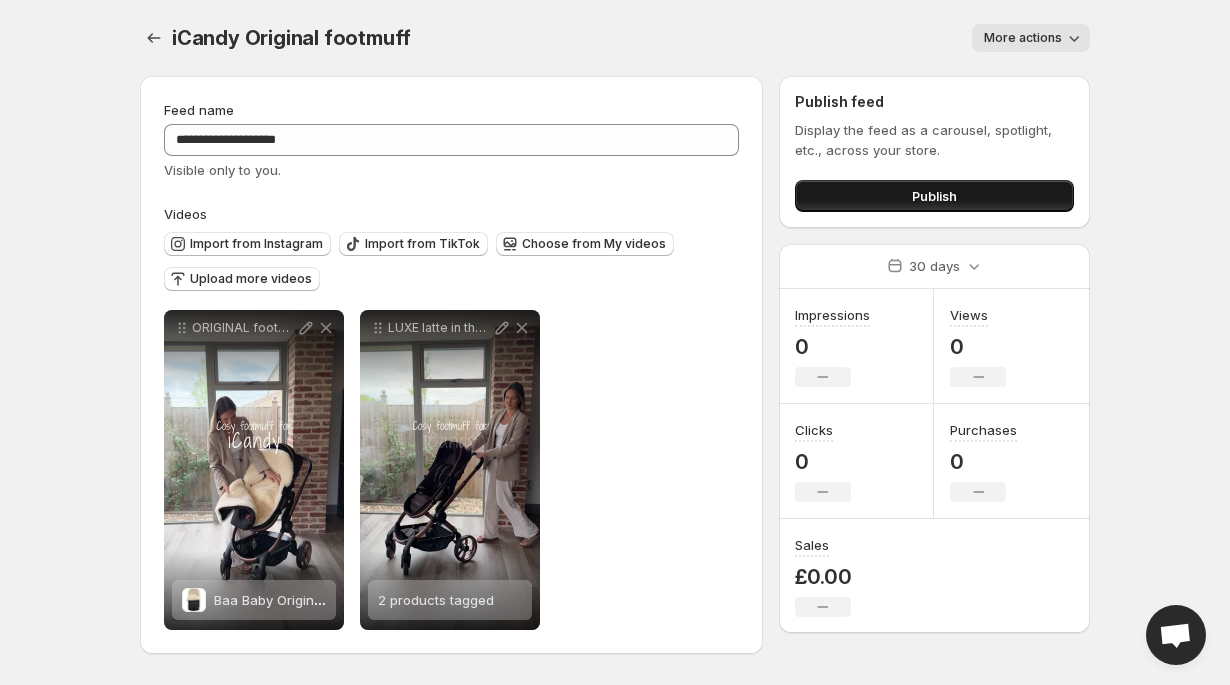 click on "Publish" at bounding box center [934, 196] 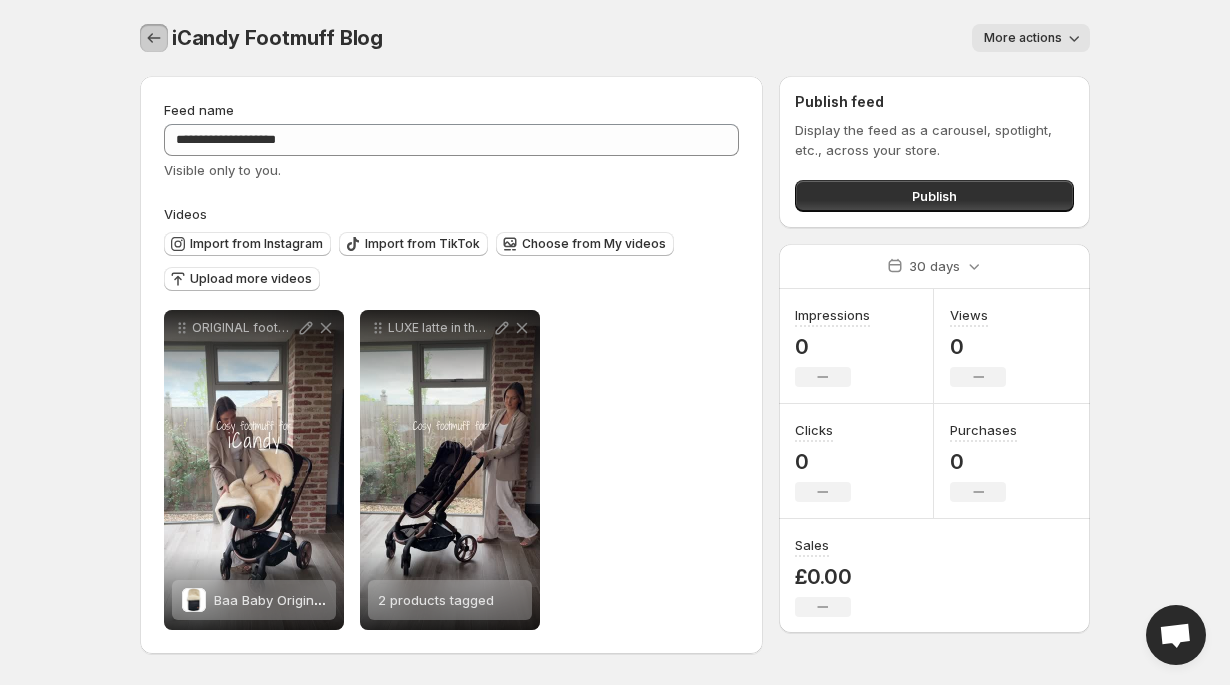 click 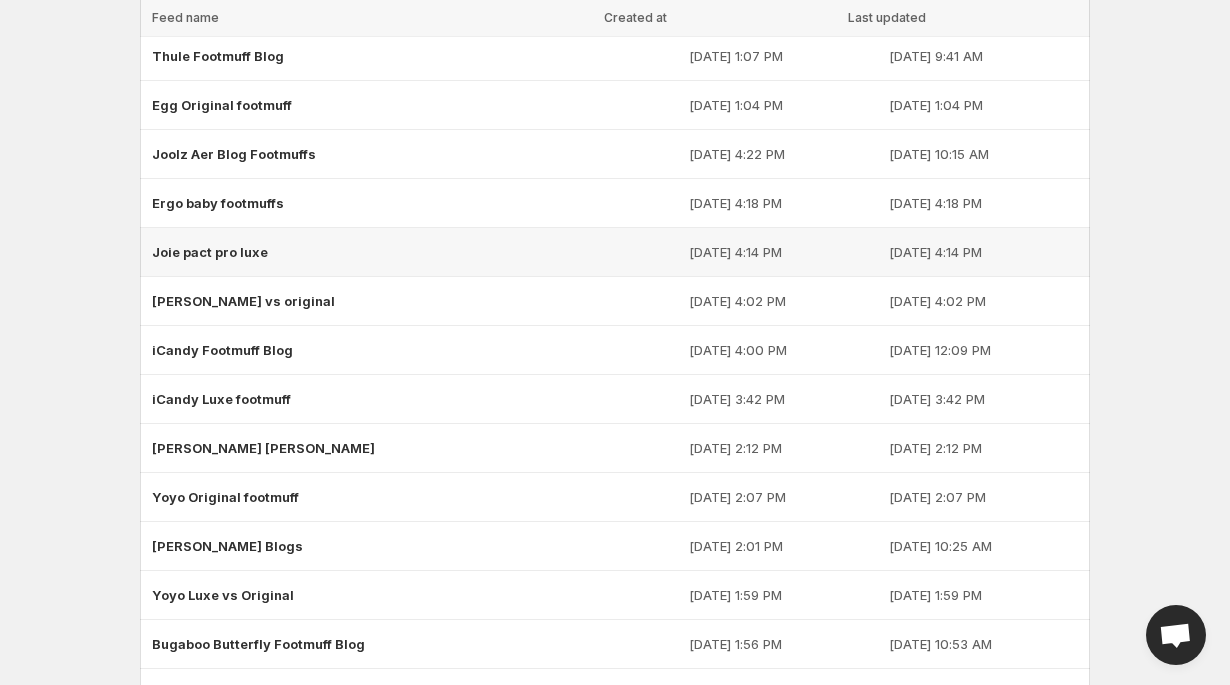 scroll, scrollTop: 257, scrollLeft: 0, axis: vertical 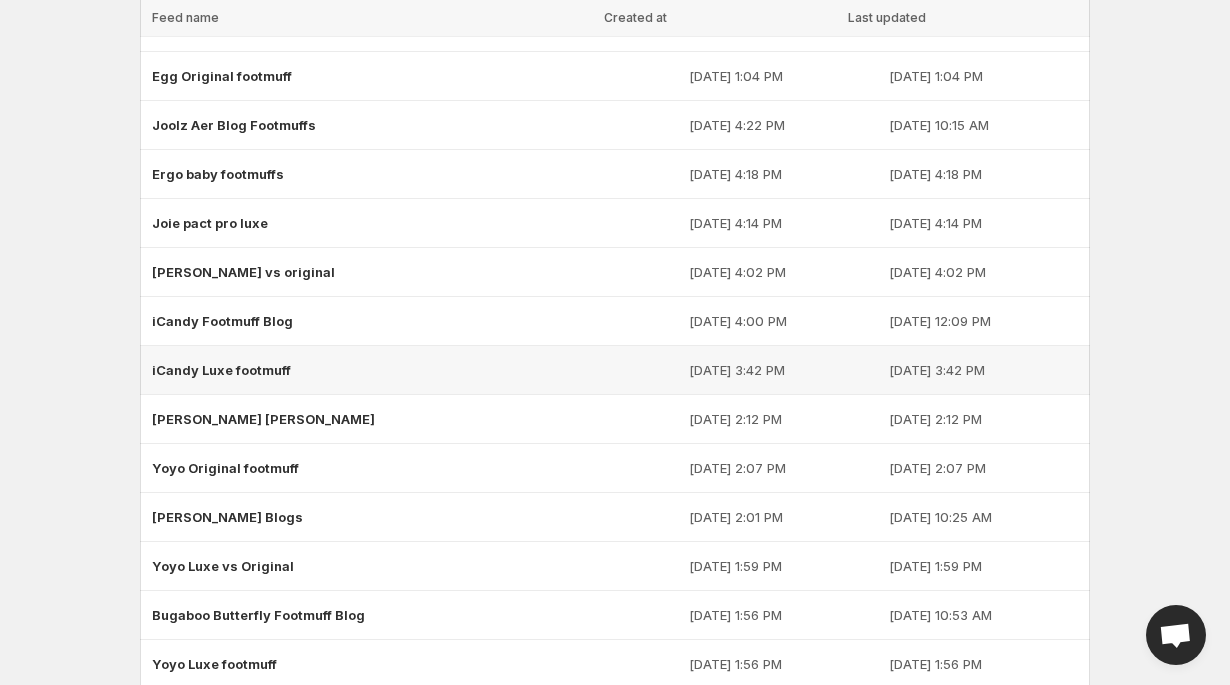 click on "iCandy Luxe footmuff" at bounding box center (221, 370) 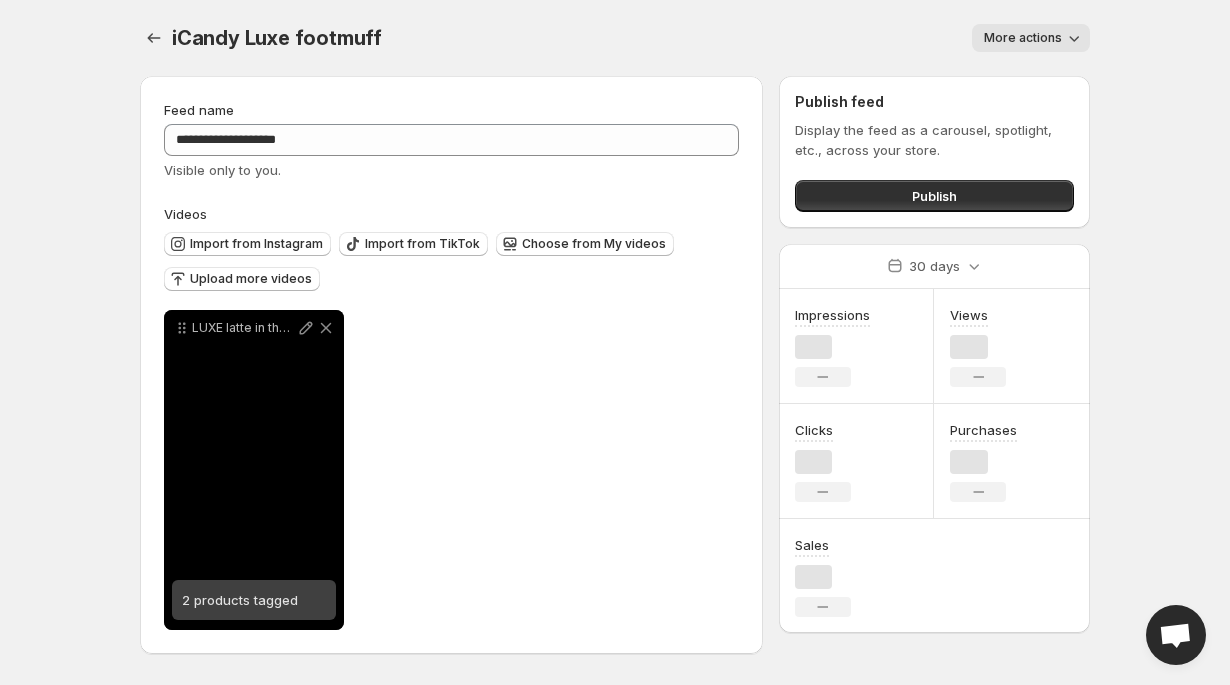 scroll, scrollTop: 0, scrollLeft: 0, axis: both 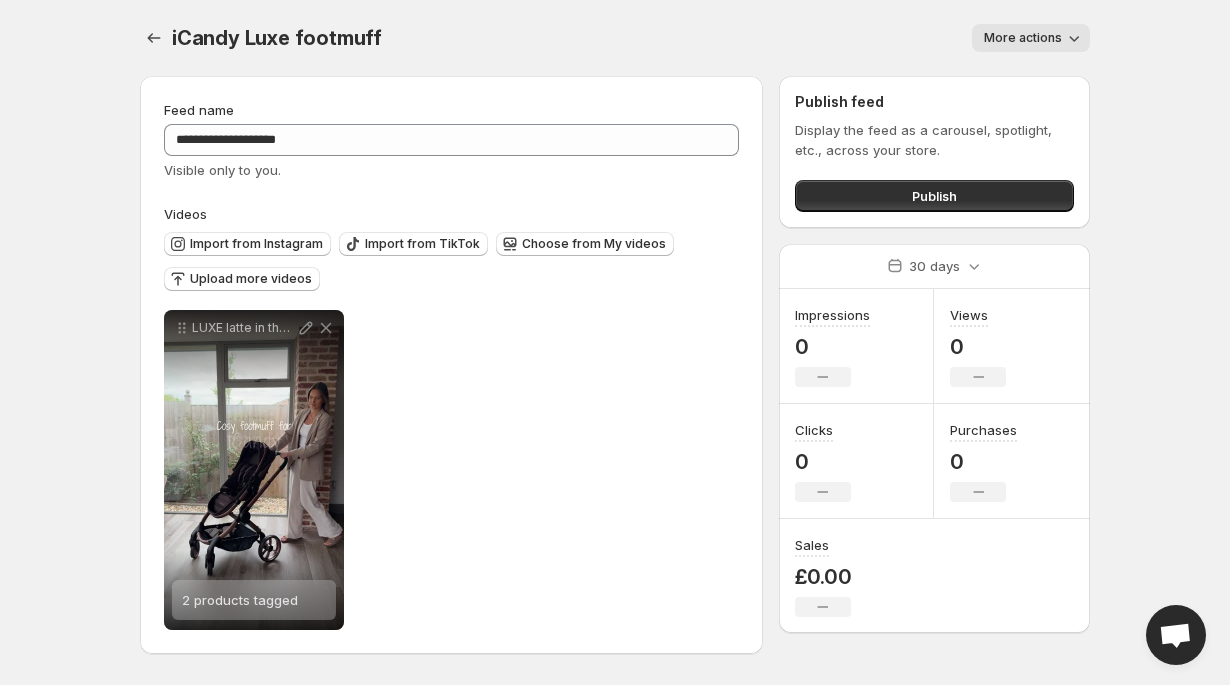 click on "More actions" at bounding box center (1023, 38) 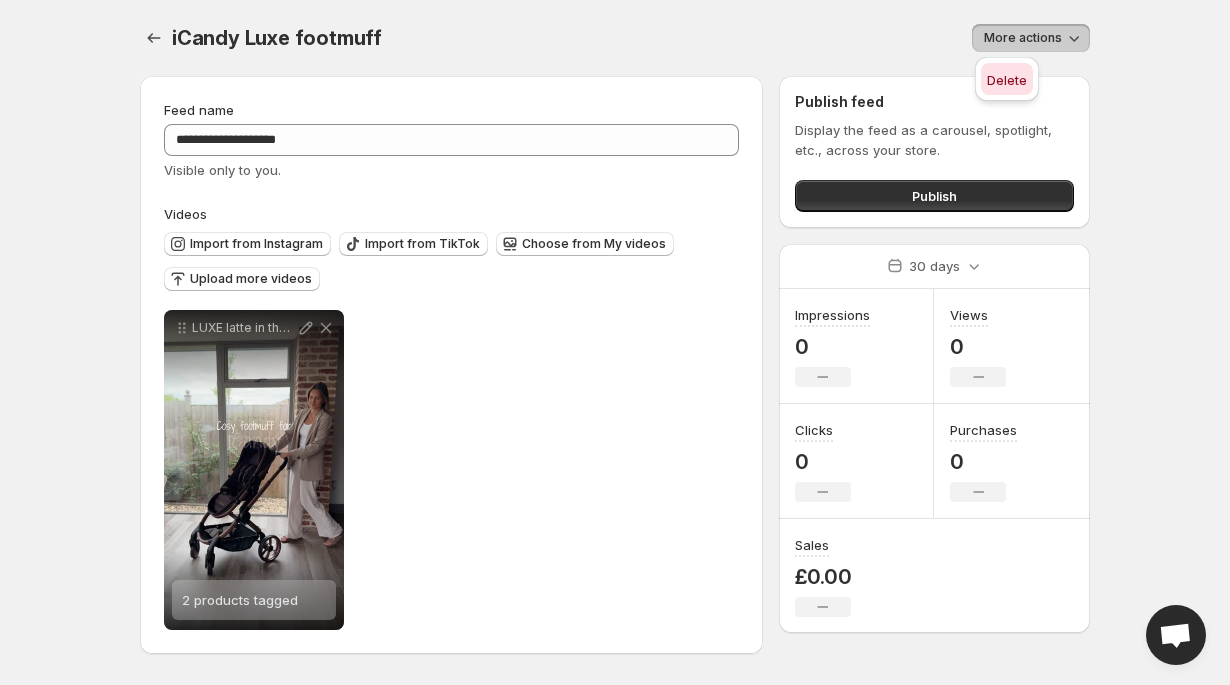 click on "Delete" at bounding box center (1007, 80) 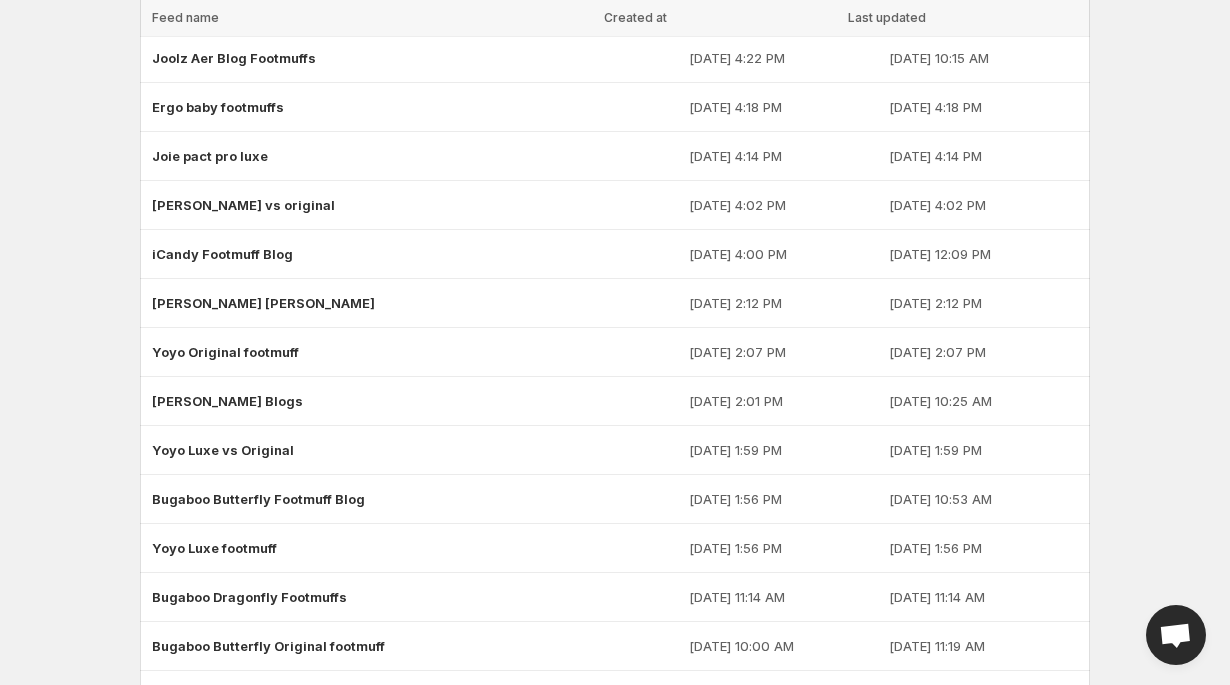scroll, scrollTop: 351, scrollLeft: 0, axis: vertical 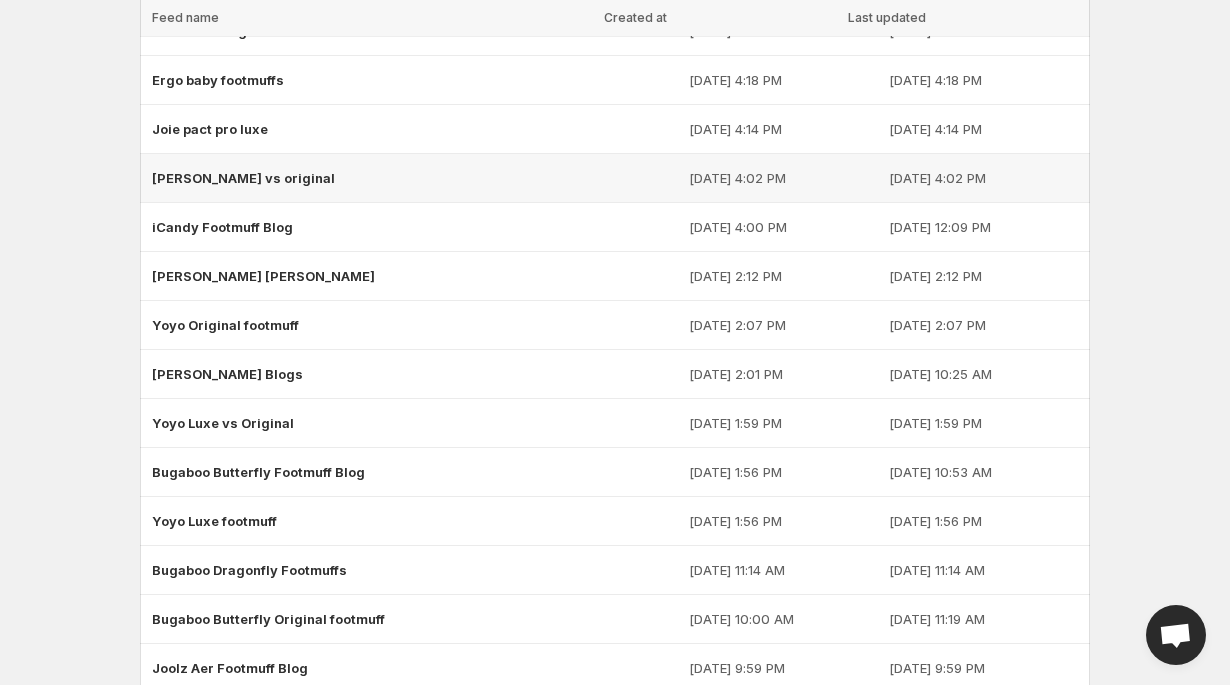 click on "[PERSON_NAME] vs original" at bounding box center (414, 178) 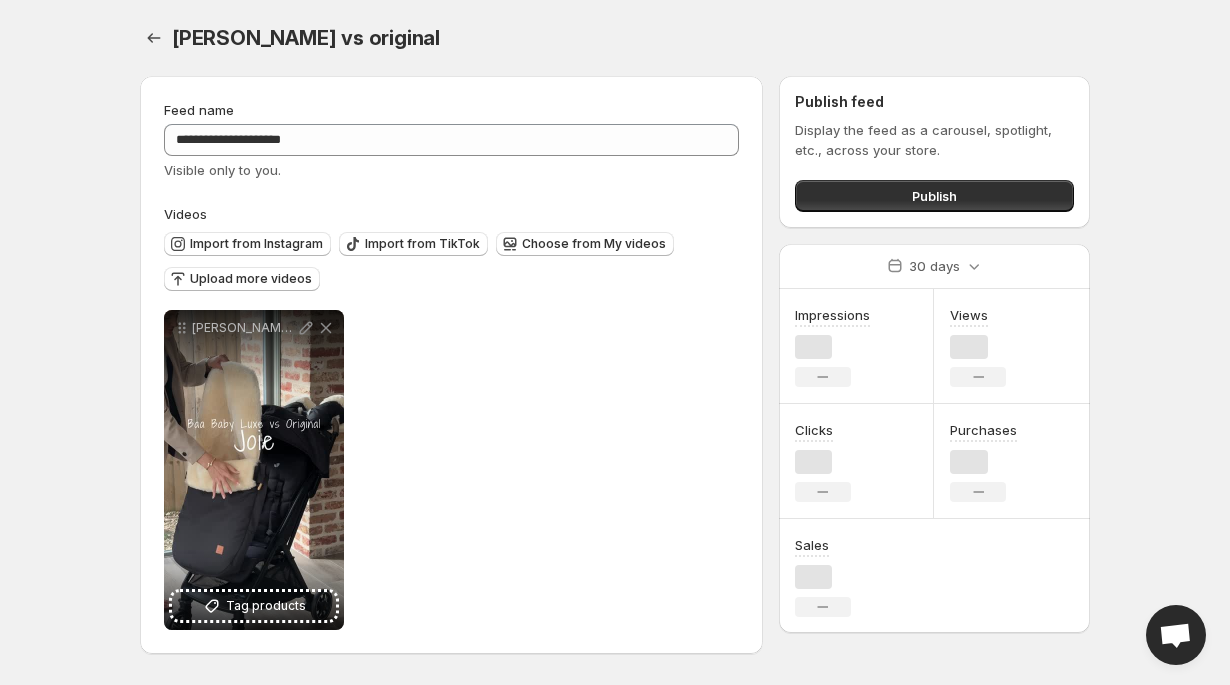 scroll, scrollTop: 0, scrollLeft: 0, axis: both 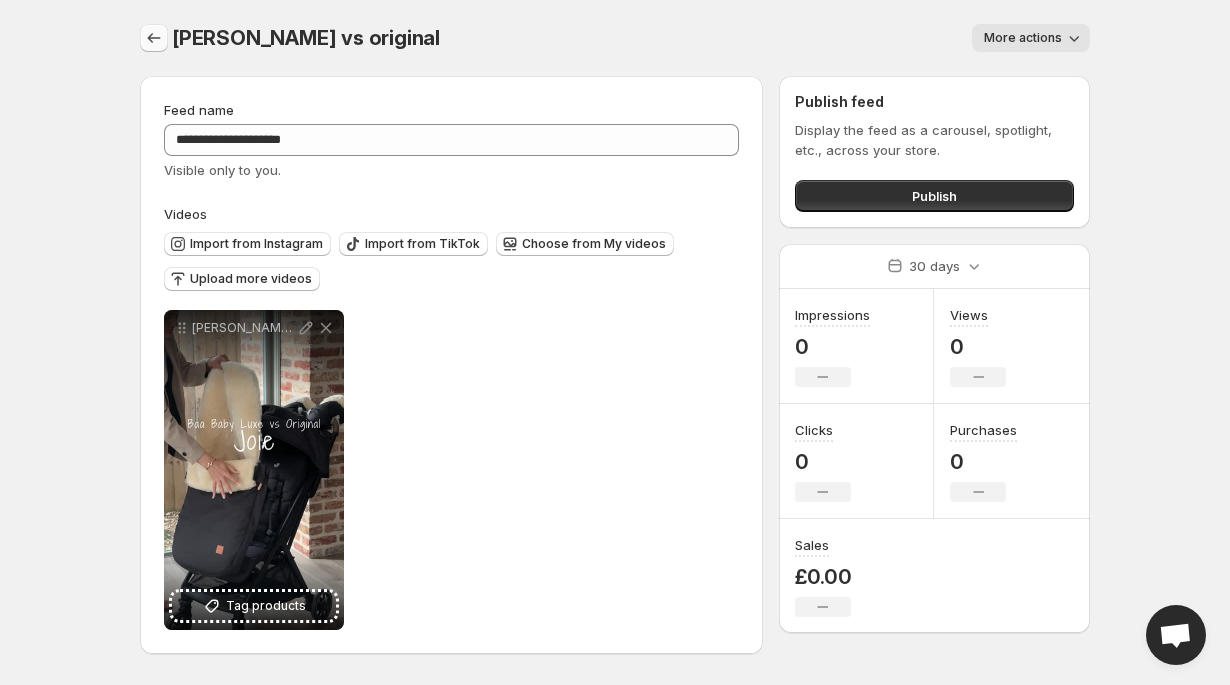 click 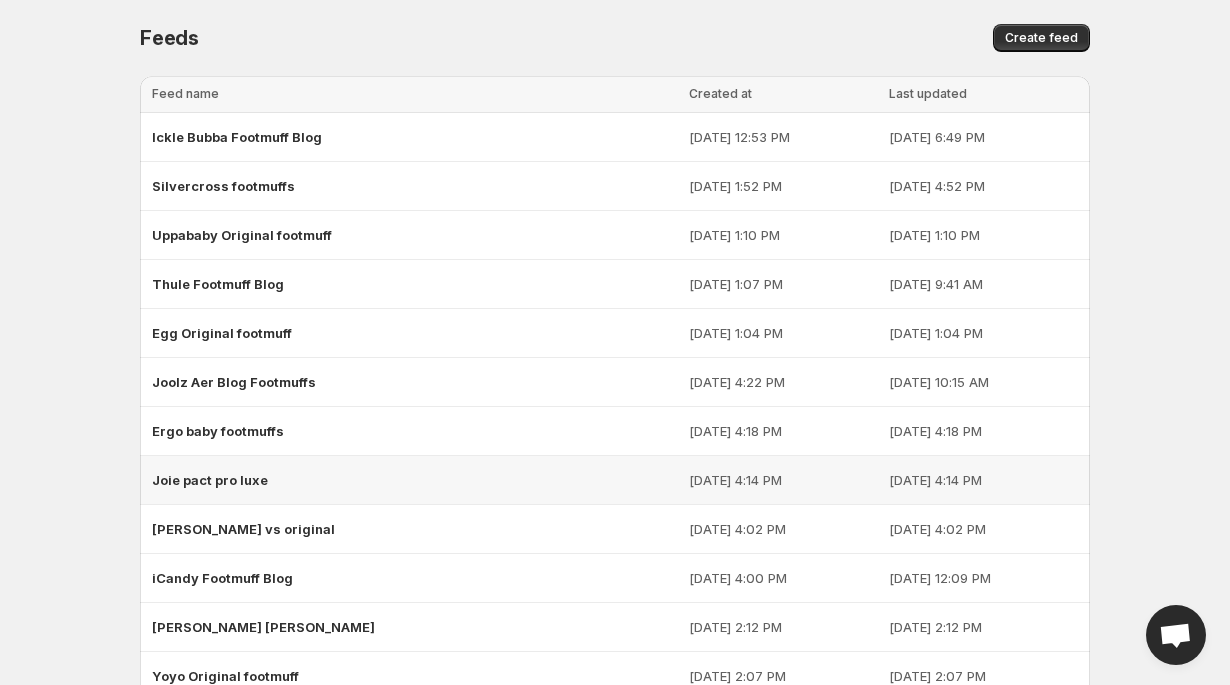click on "Joie pact pro luxe" at bounding box center [210, 480] 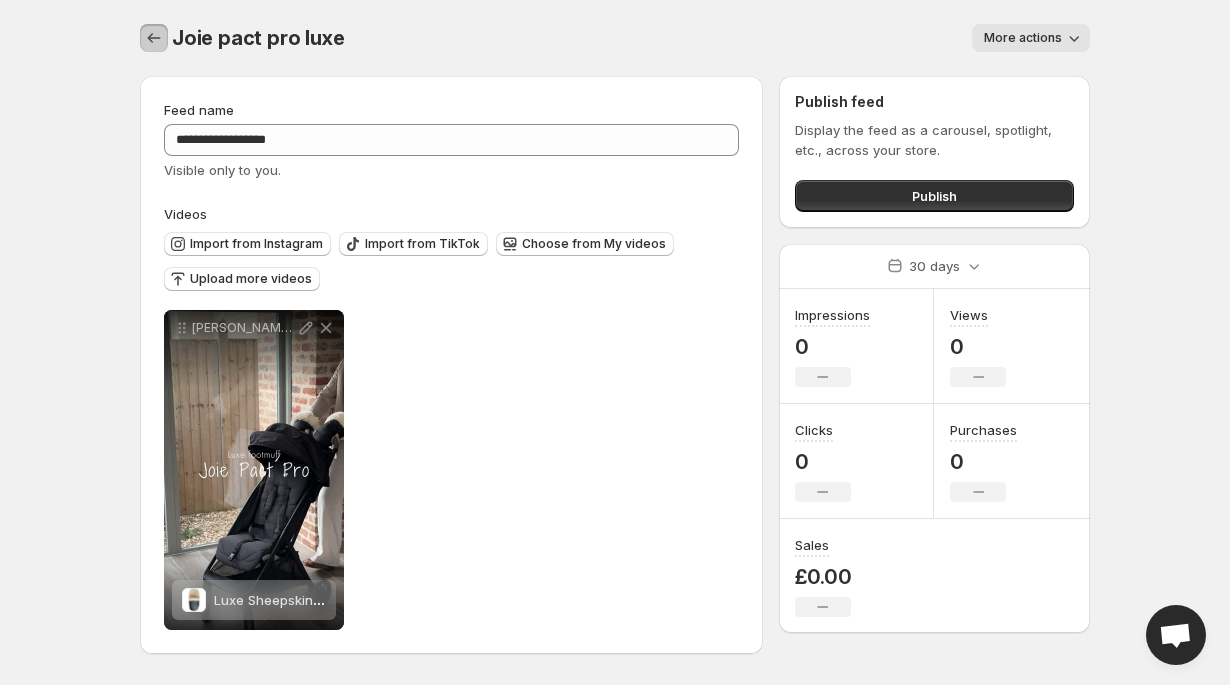 click 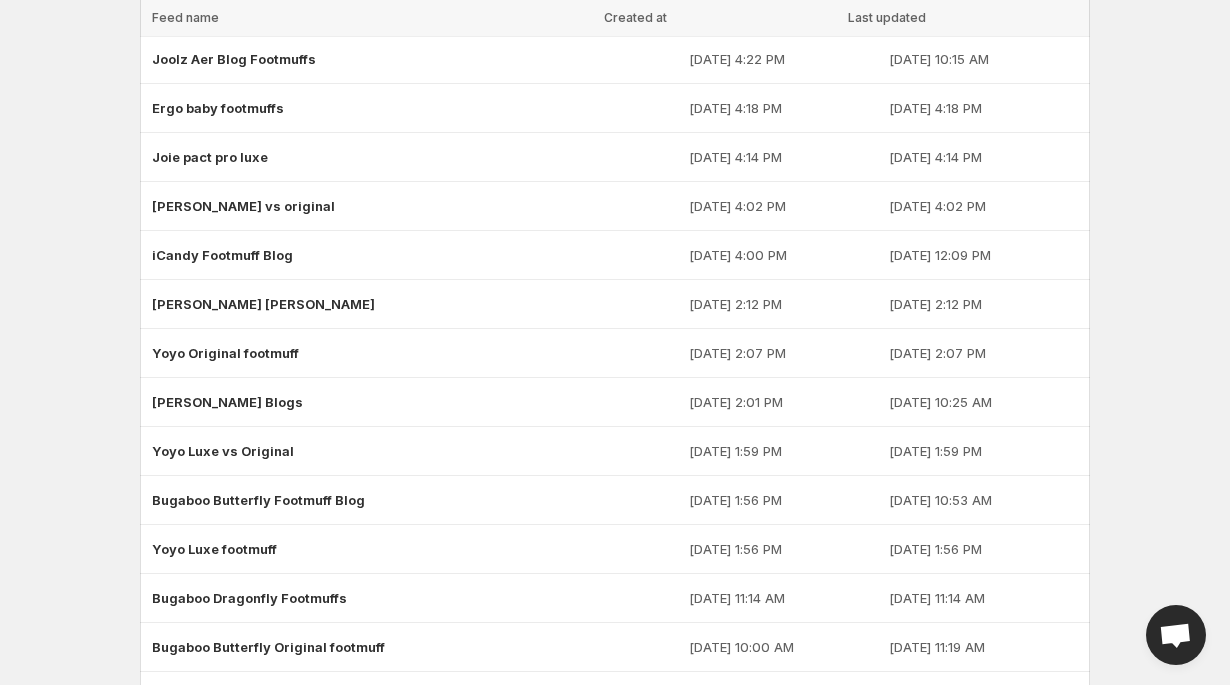 scroll, scrollTop: 258, scrollLeft: 0, axis: vertical 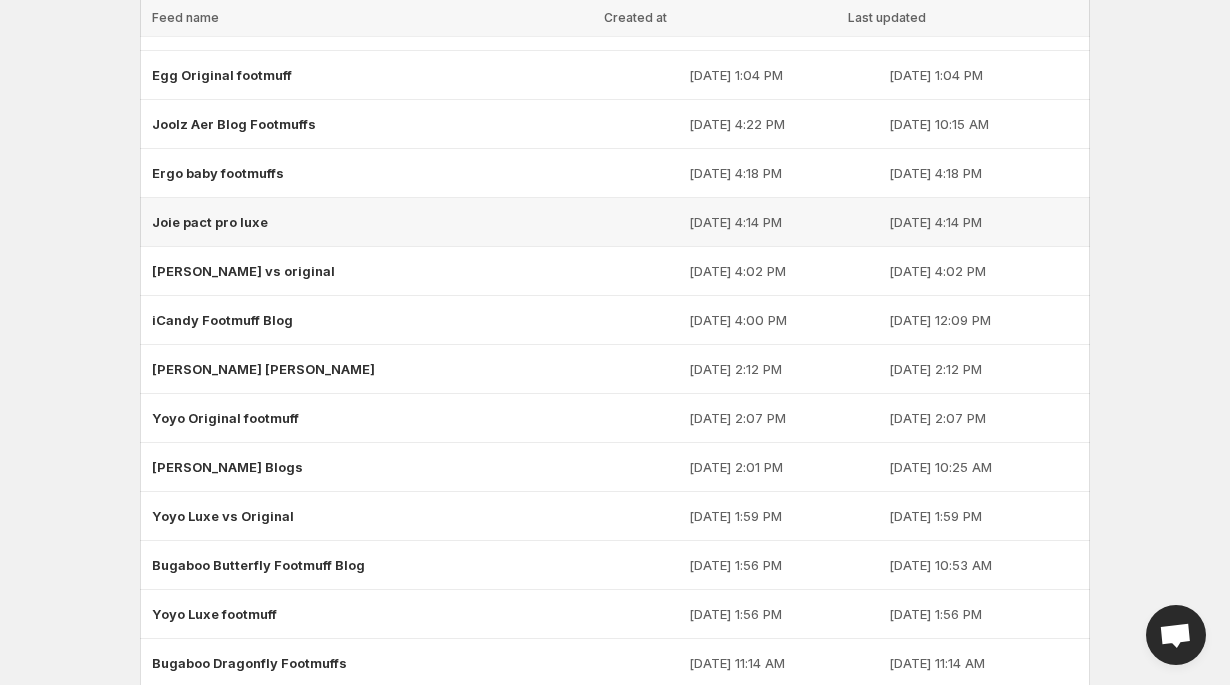 click on "Joie pact pro luxe" at bounding box center (210, 222) 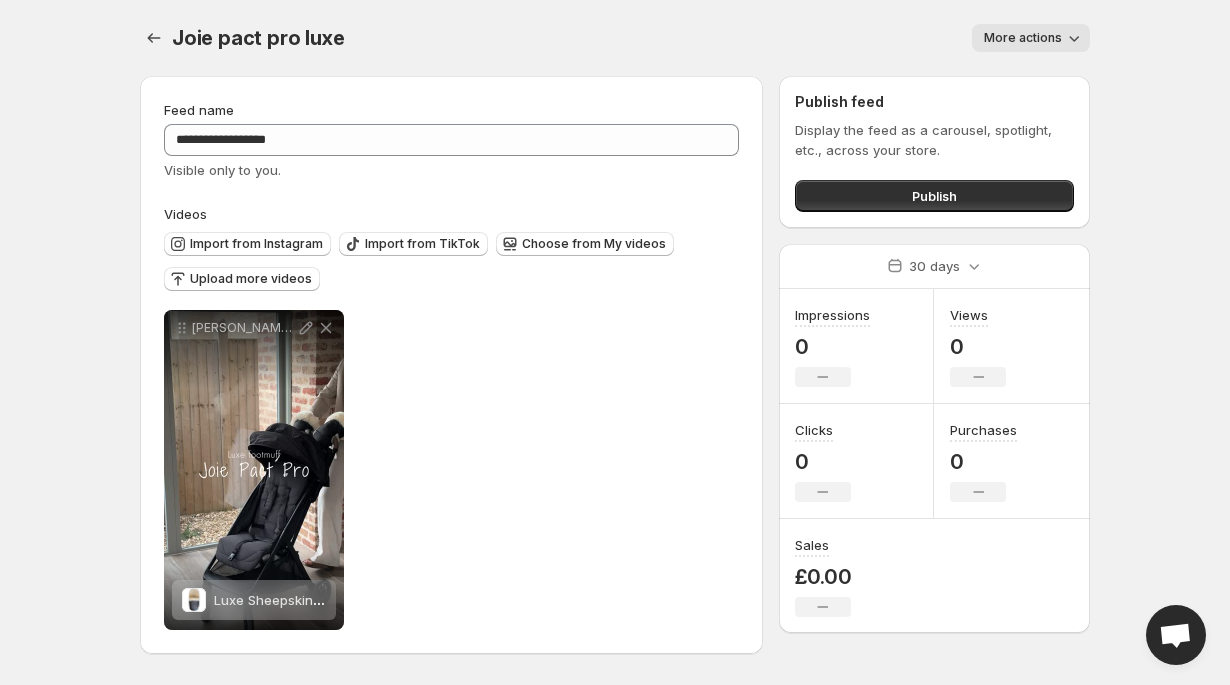 scroll, scrollTop: 0, scrollLeft: 0, axis: both 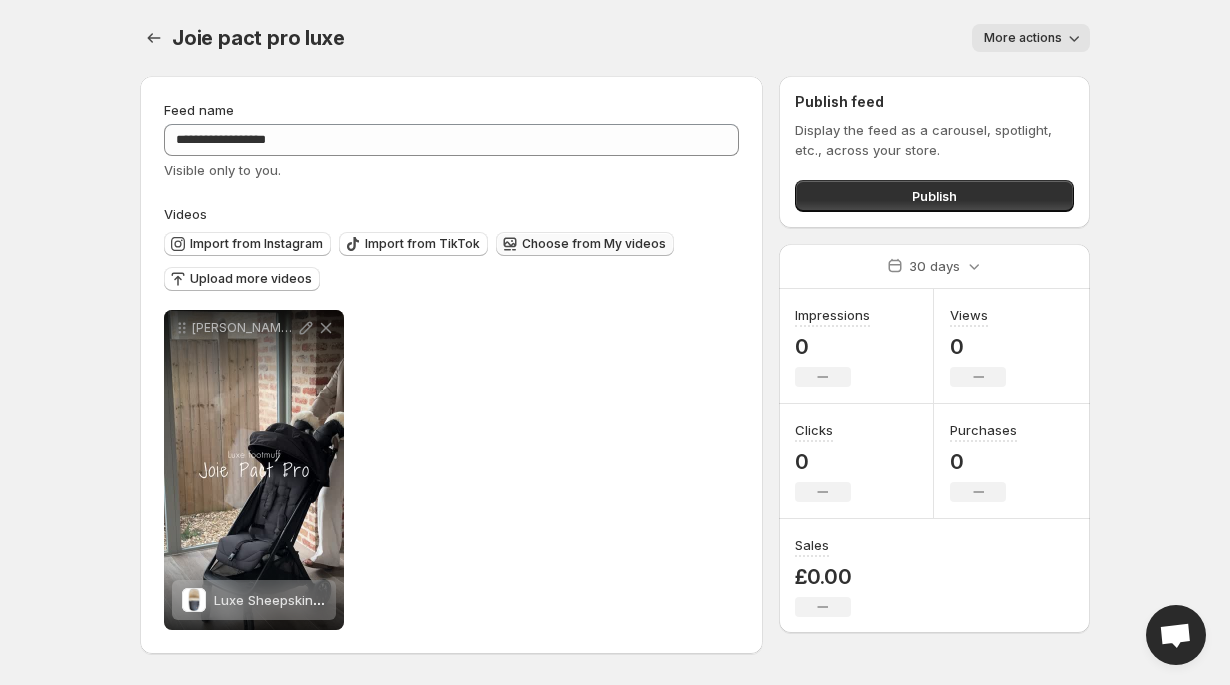 click on "Choose from My videos" at bounding box center [594, 244] 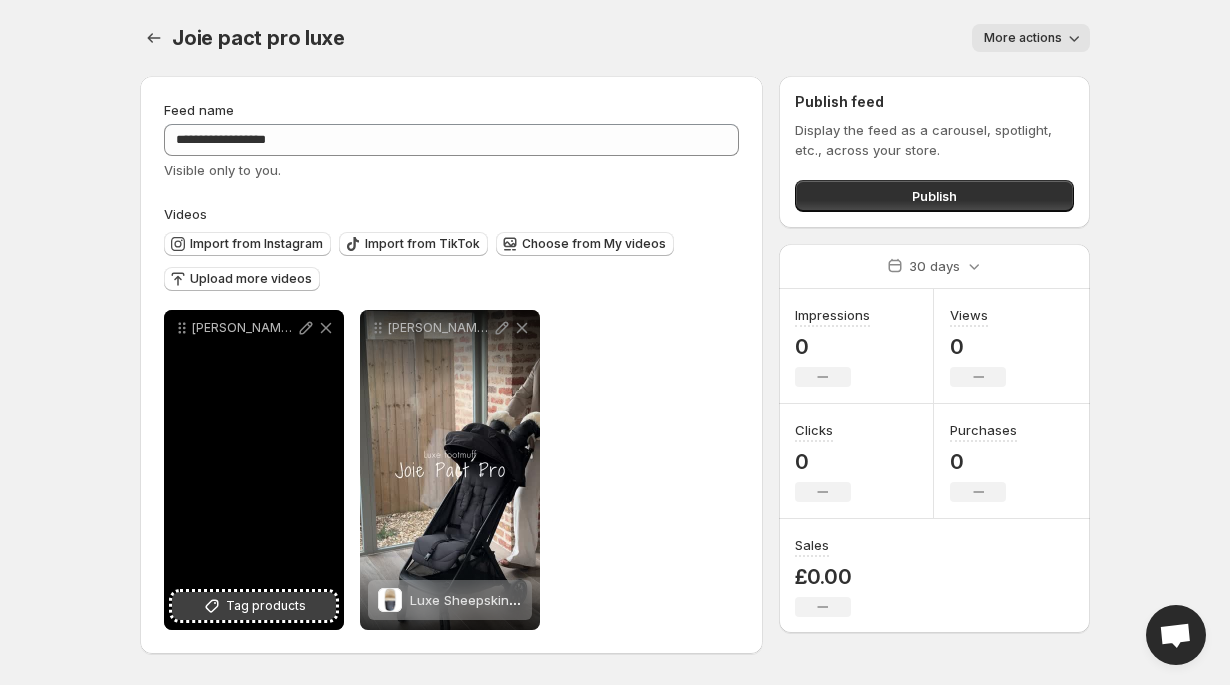 click on "Tag products" at bounding box center (266, 606) 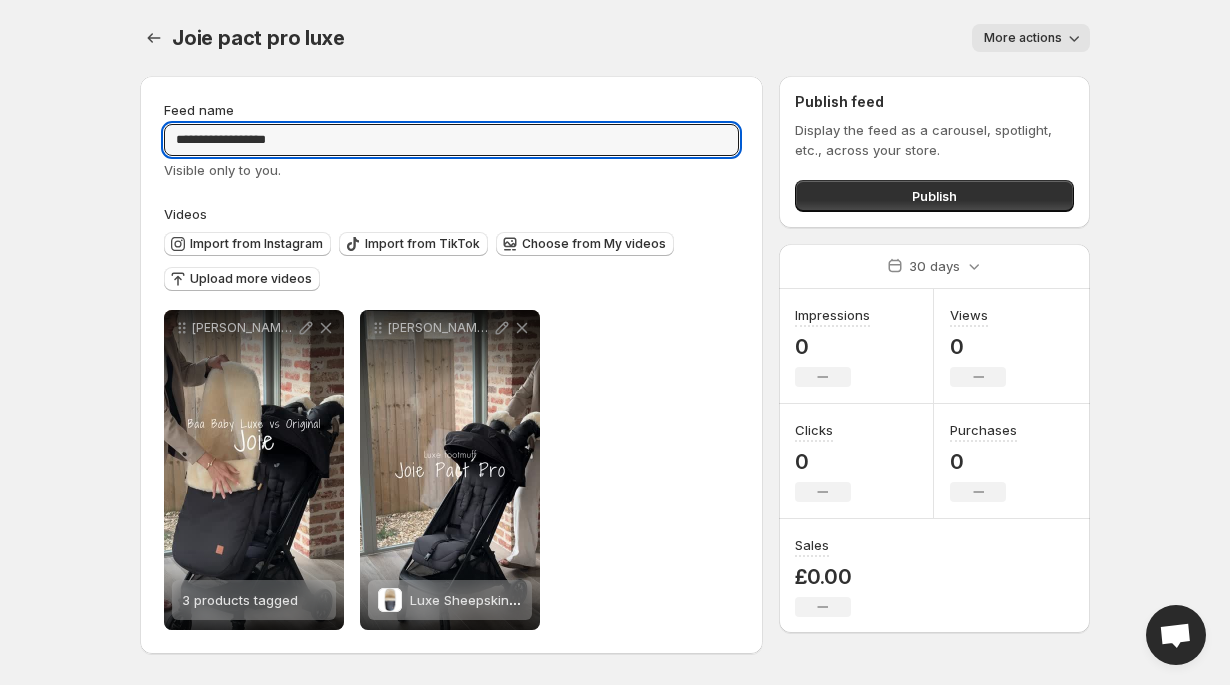 drag, startPoint x: 315, startPoint y: 144, endPoint x: -28, endPoint y: 125, distance: 343.52585 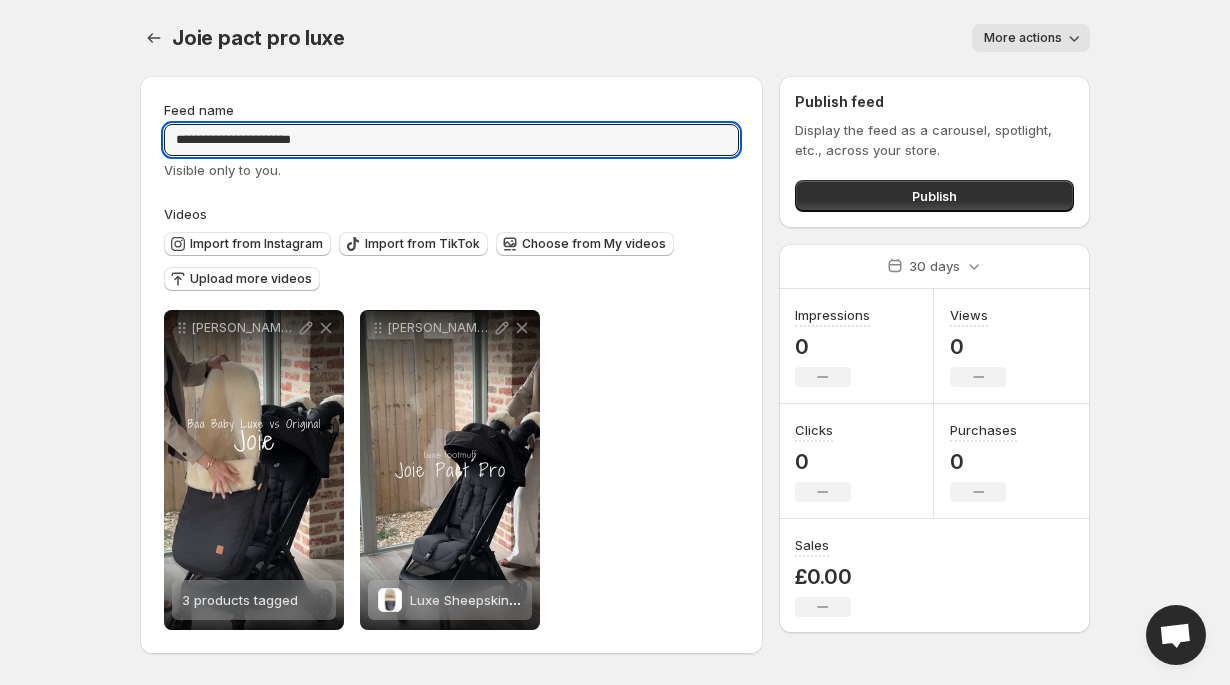 type on "**********" 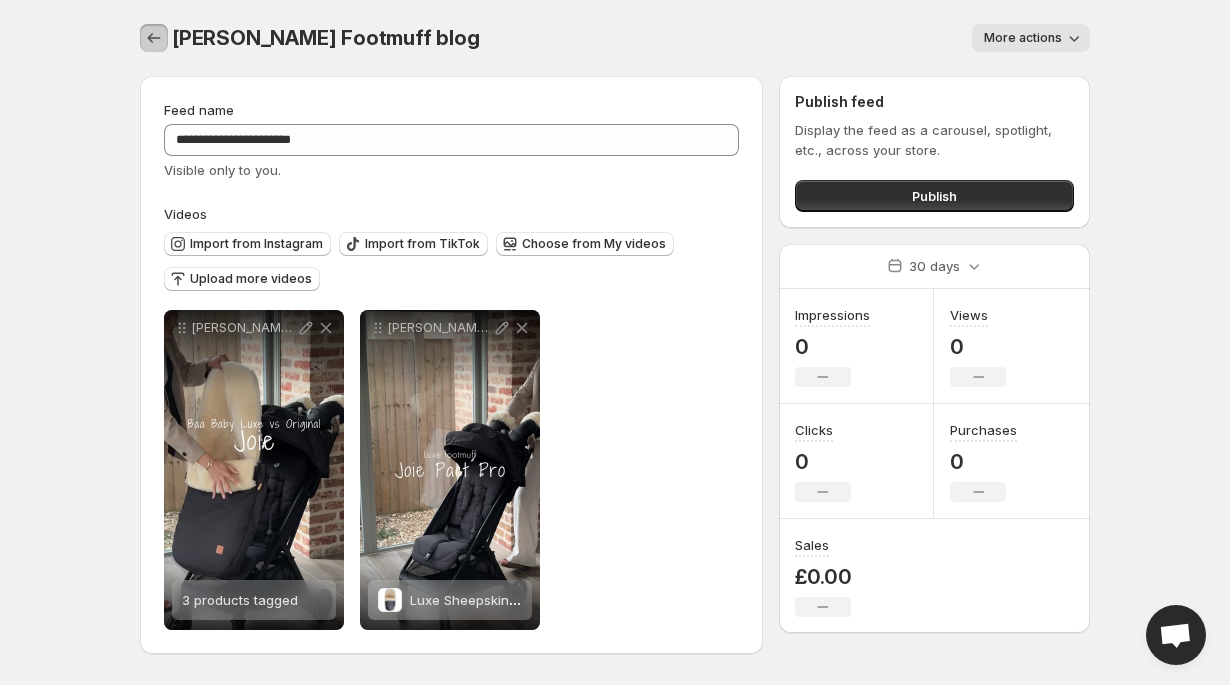 click 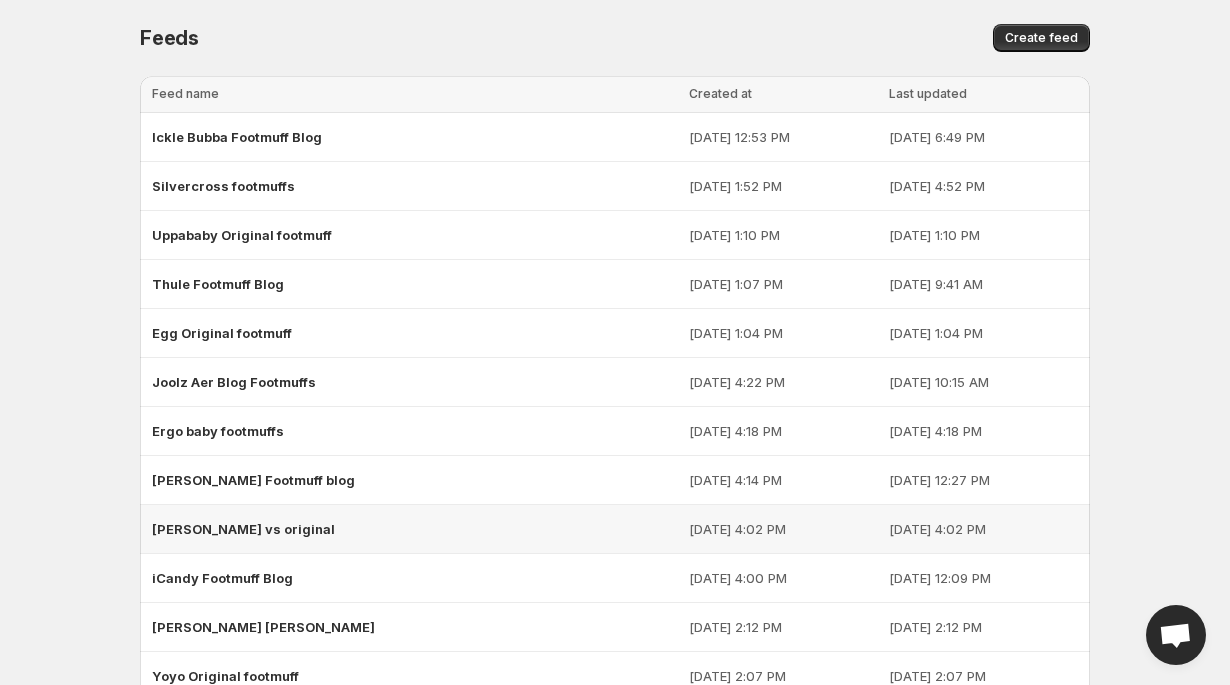 click on "[PERSON_NAME] vs original" at bounding box center (414, 529) 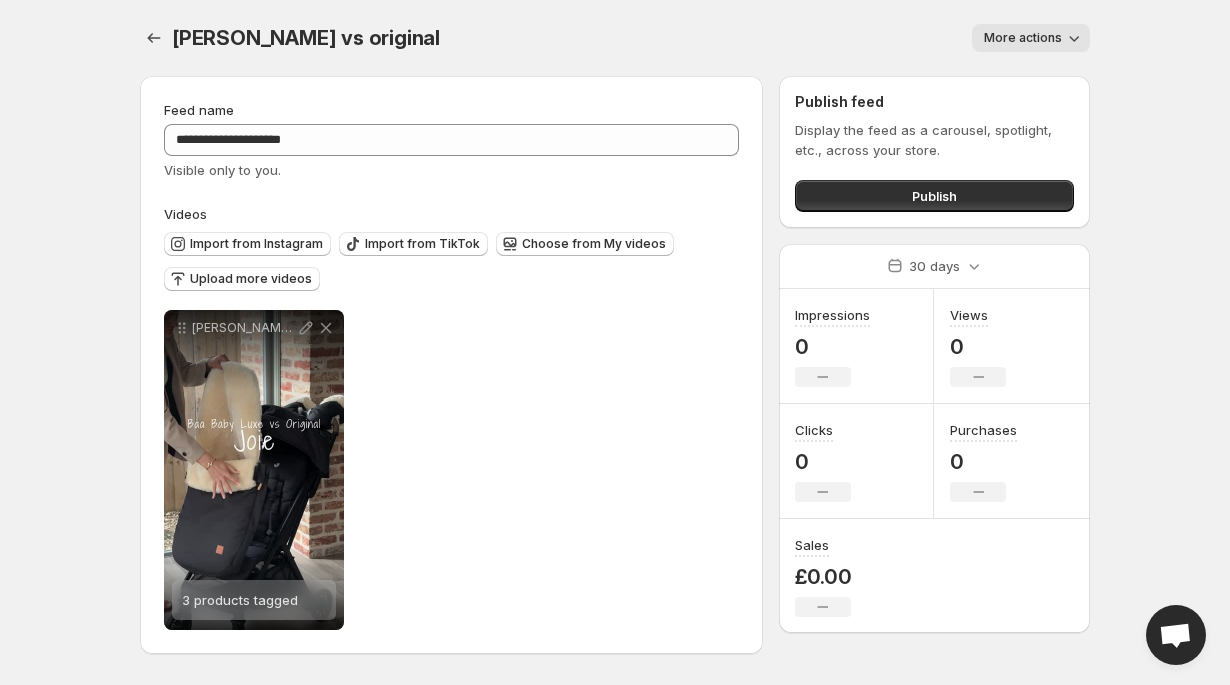 click on "[PERSON_NAME] vs original. This page is ready [PERSON_NAME] vs original More actions More actions More actions" at bounding box center [615, 38] 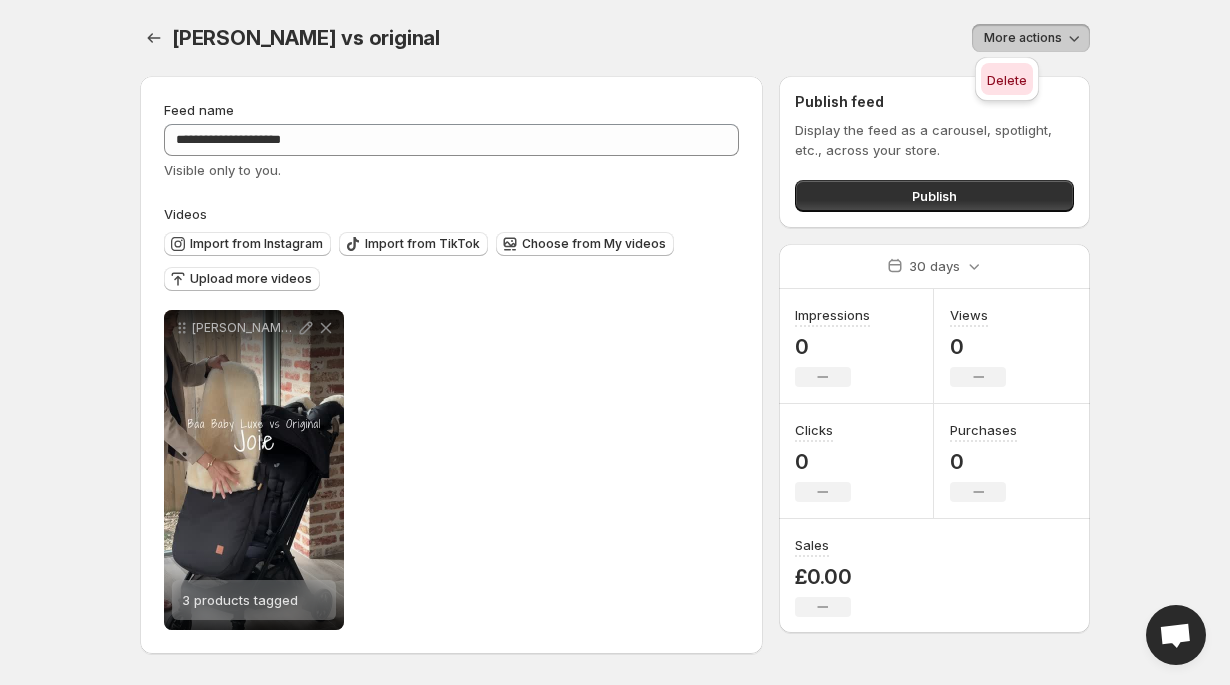 click on "Delete" at bounding box center (1007, 80) 